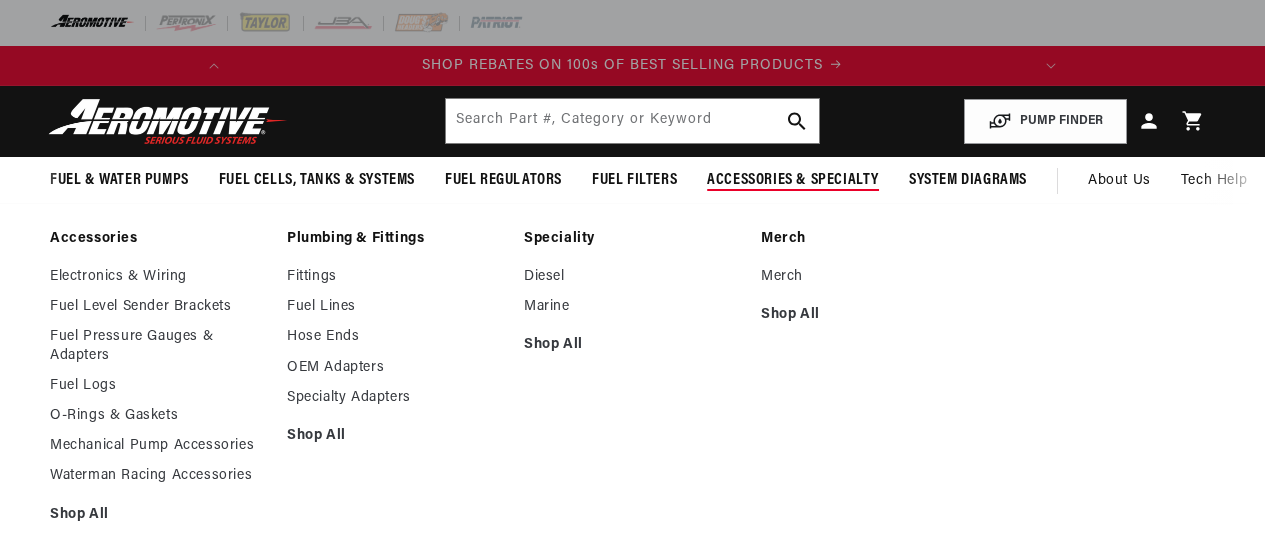 scroll, scrollTop: 0, scrollLeft: 0, axis: both 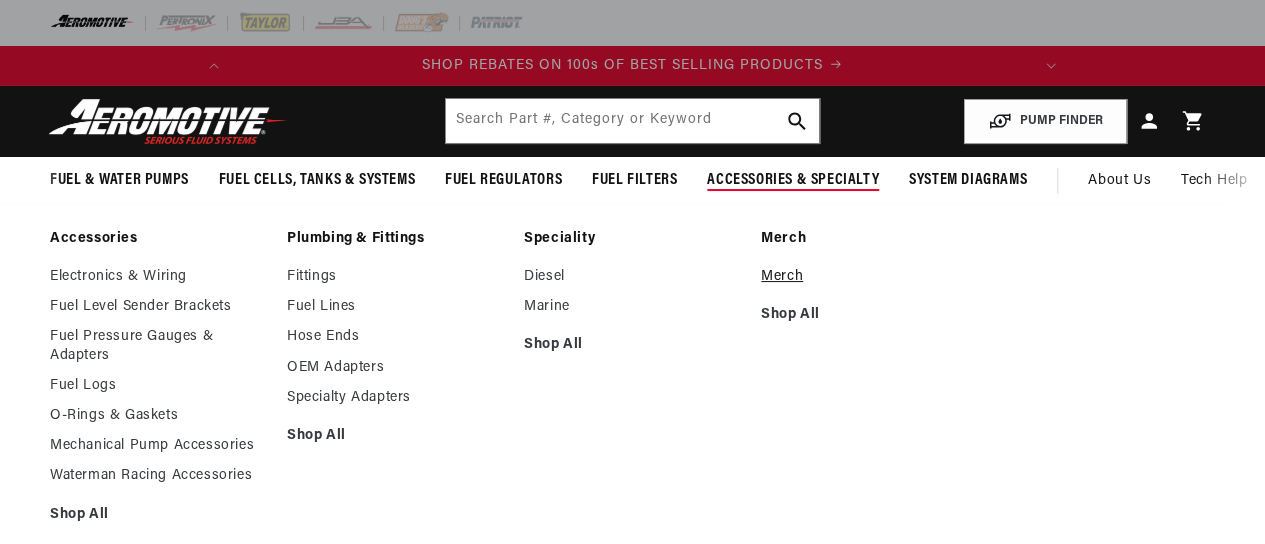 click on "Merch" at bounding box center [869, 277] 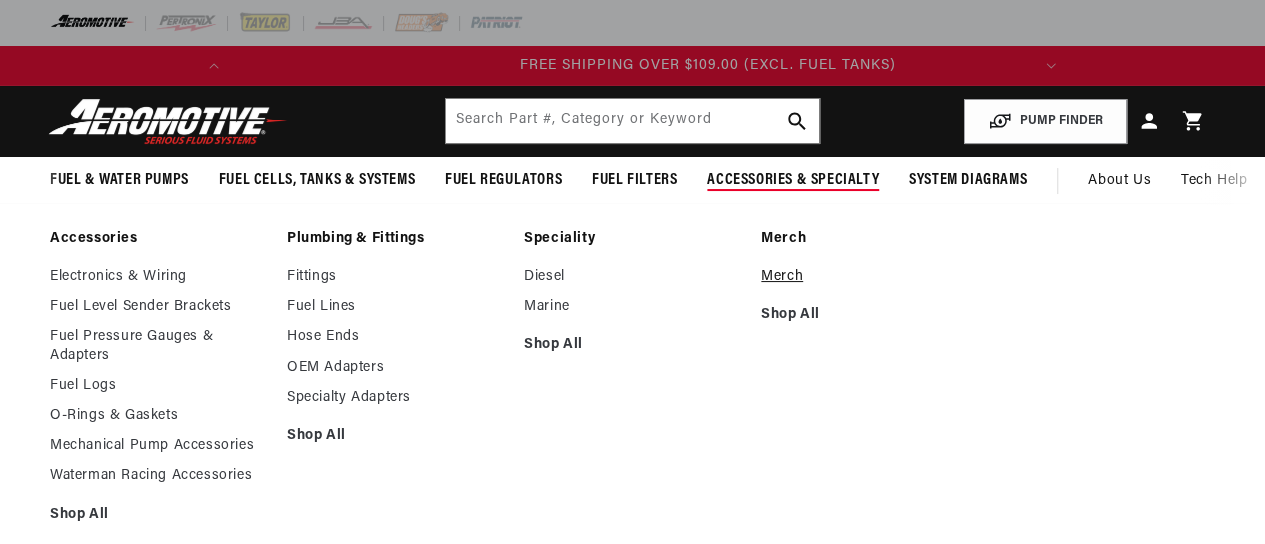 scroll, scrollTop: 0, scrollLeft: 766, axis: horizontal 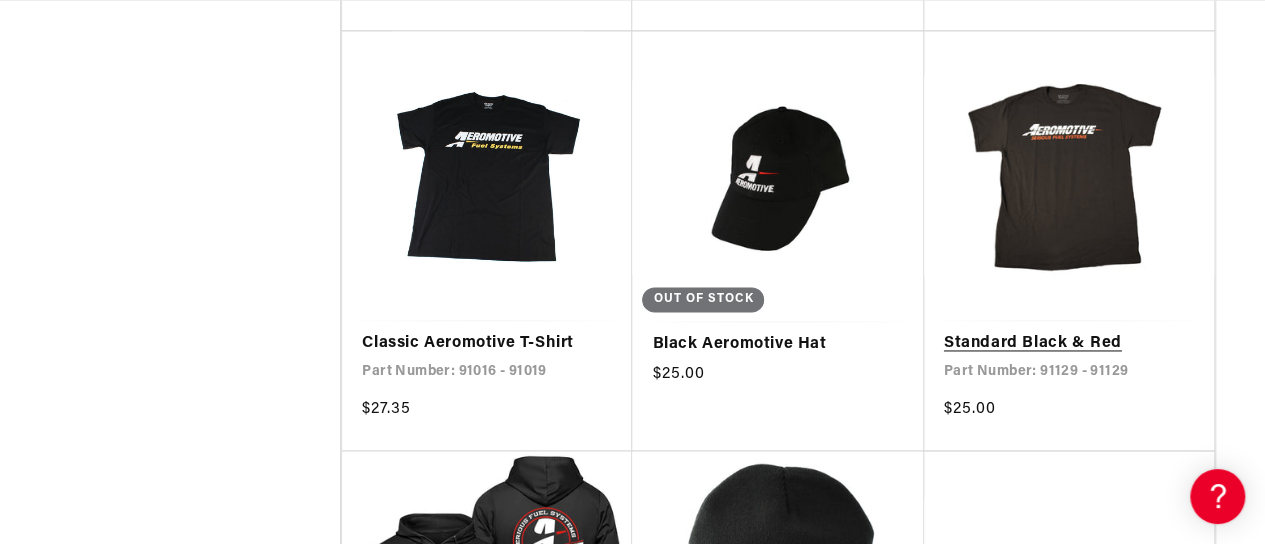 click on "Standard Black & Red" at bounding box center [1069, 344] 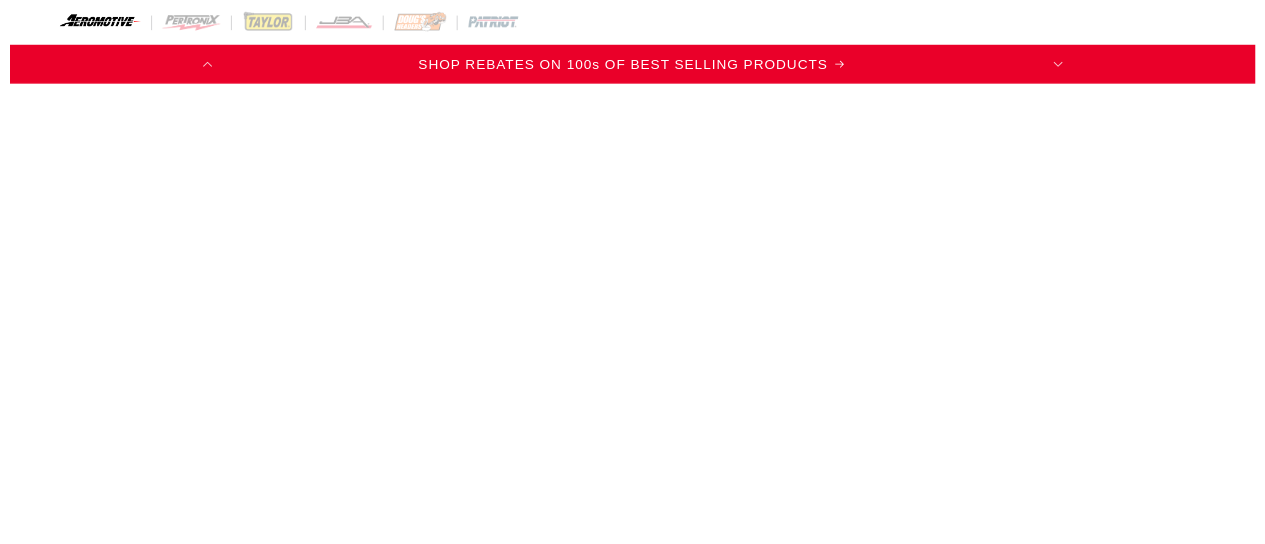 scroll, scrollTop: 0, scrollLeft: 0, axis: both 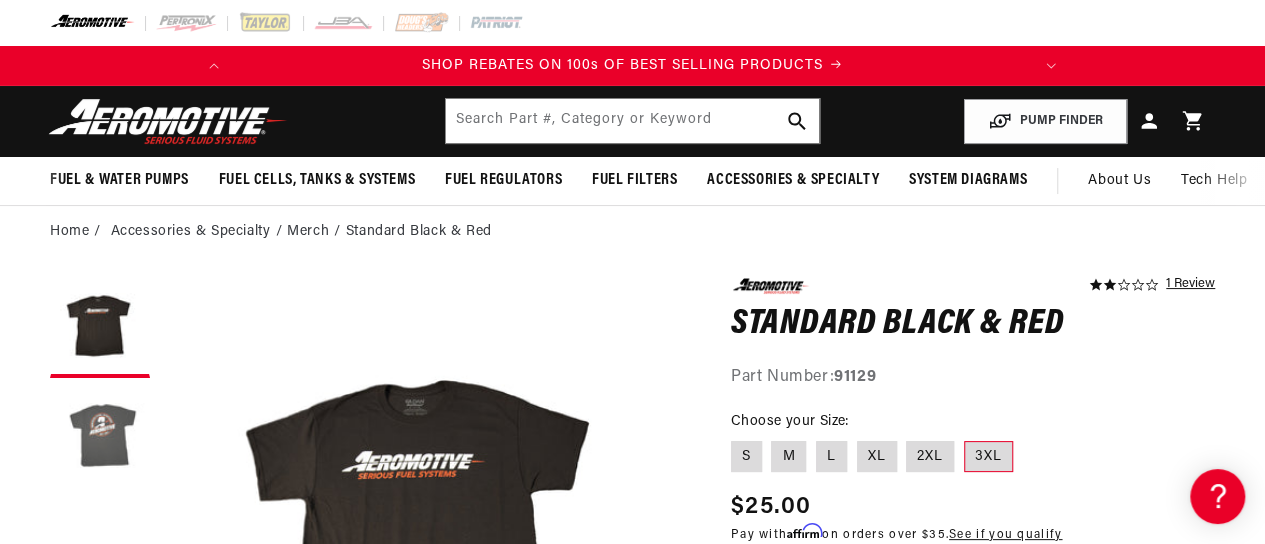 click at bounding box center [100, 438] 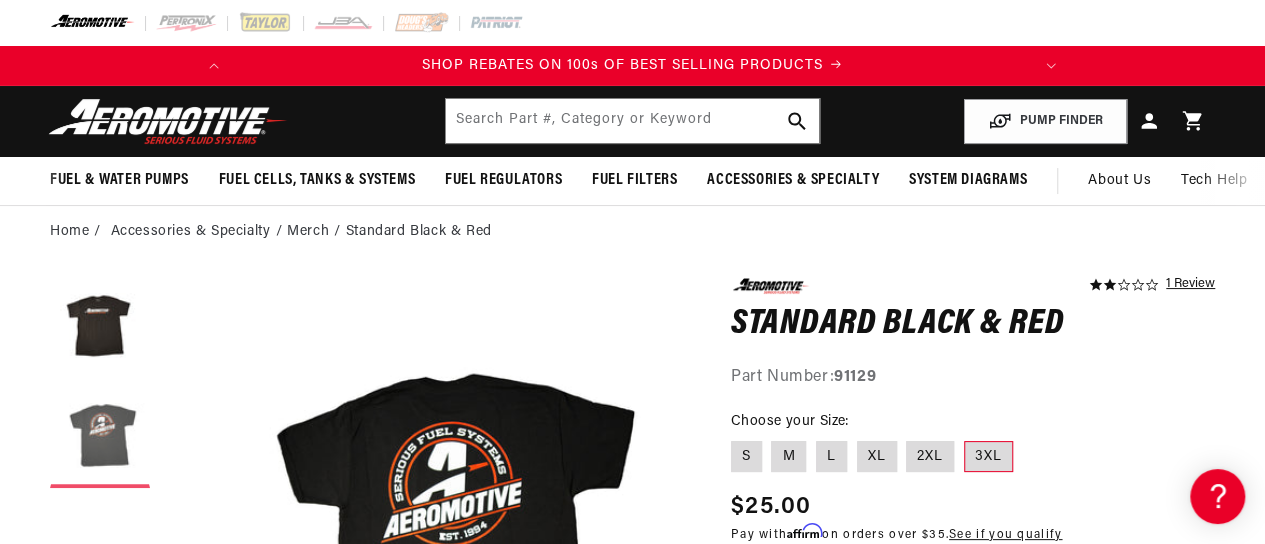 scroll, scrollTop: 0, scrollLeft: 530, axis: horizontal 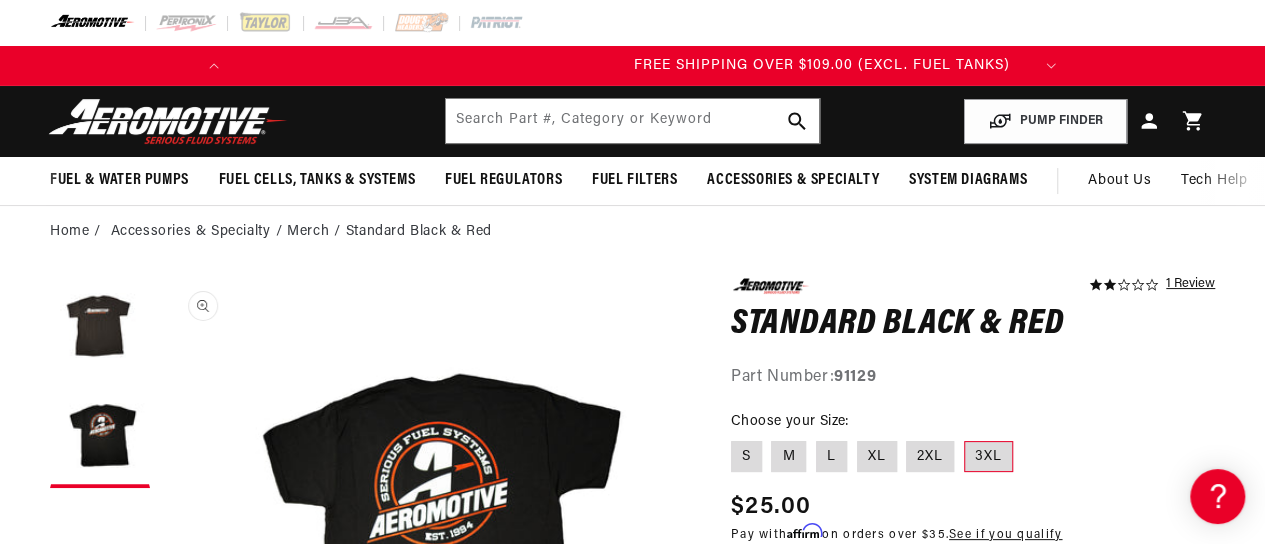 click on "Open media 2 in modal" at bounding box center [161, 809] 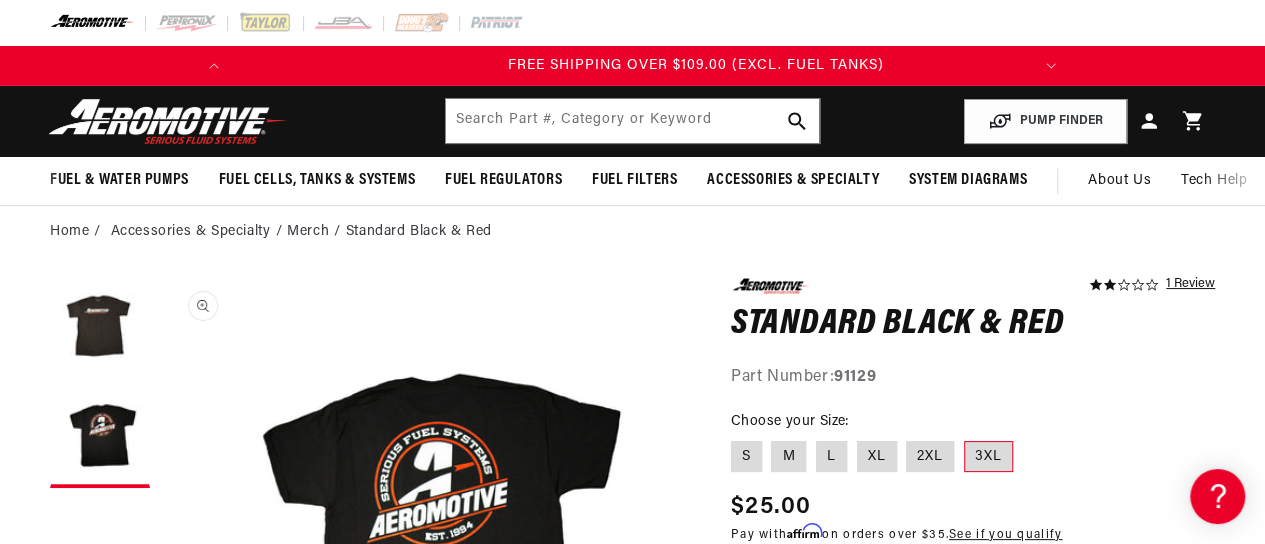 scroll, scrollTop: 0, scrollLeft: 539, axis: horizontal 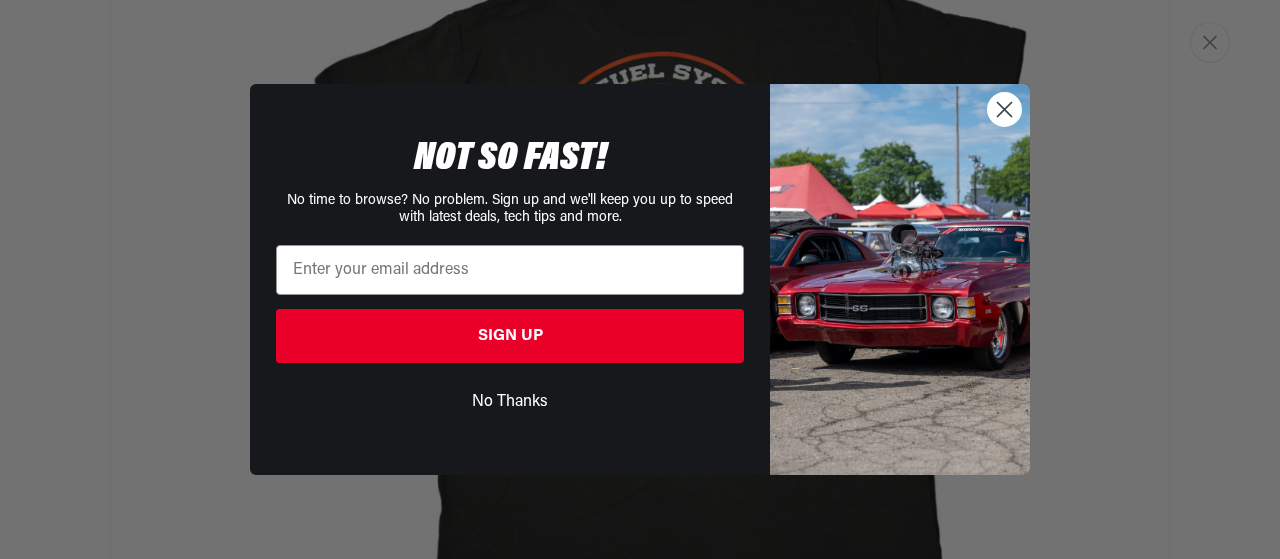 click 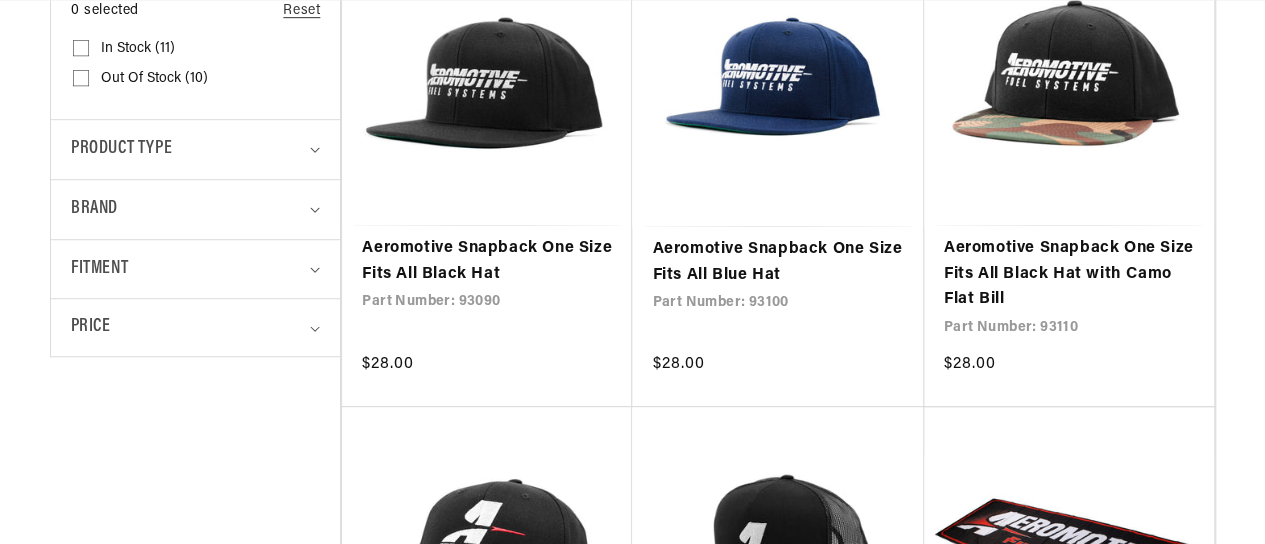 scroll, scrollTop: 600, scrollLeft: 0, axis: vertical 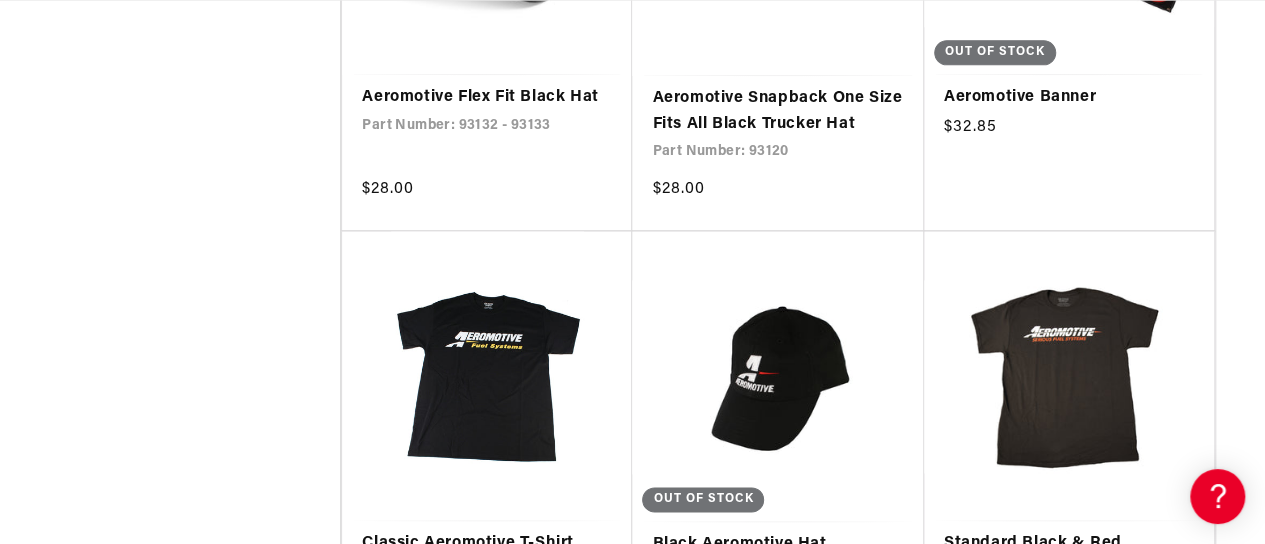 click on "Classic Aeromotive T-Shirt" at bounding box center [487, 544] 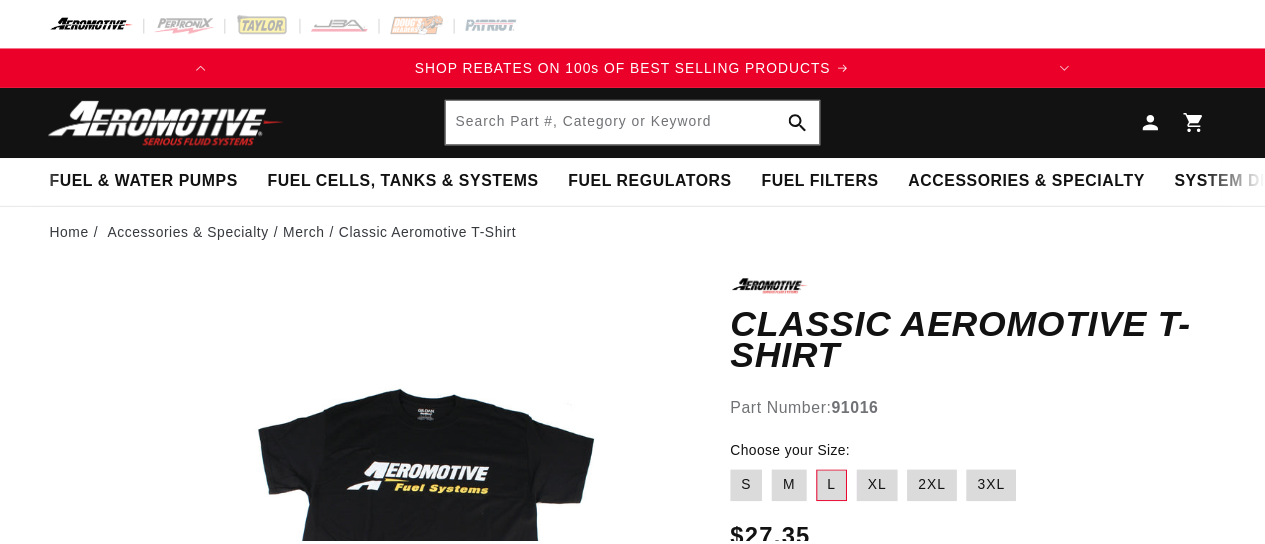 scroll, scrollTop: 0, scrollLeft: 0, axis: both 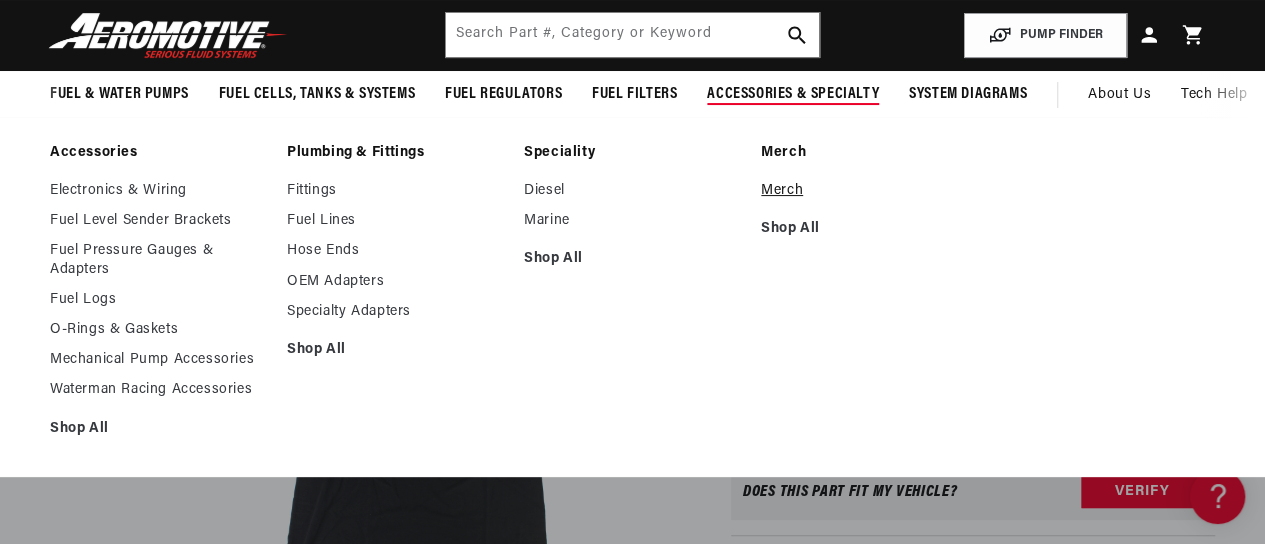 click on "Merch" at bounding box center (869, 191) 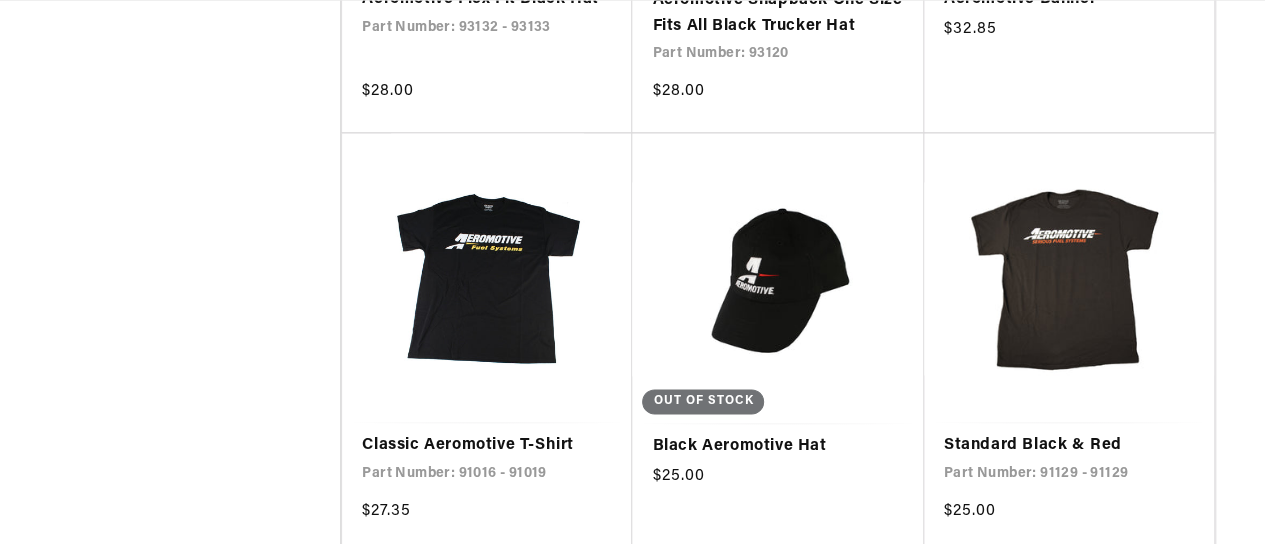 scroll, scrollTop: 1300, scrollLeft: 0, axis: vertical 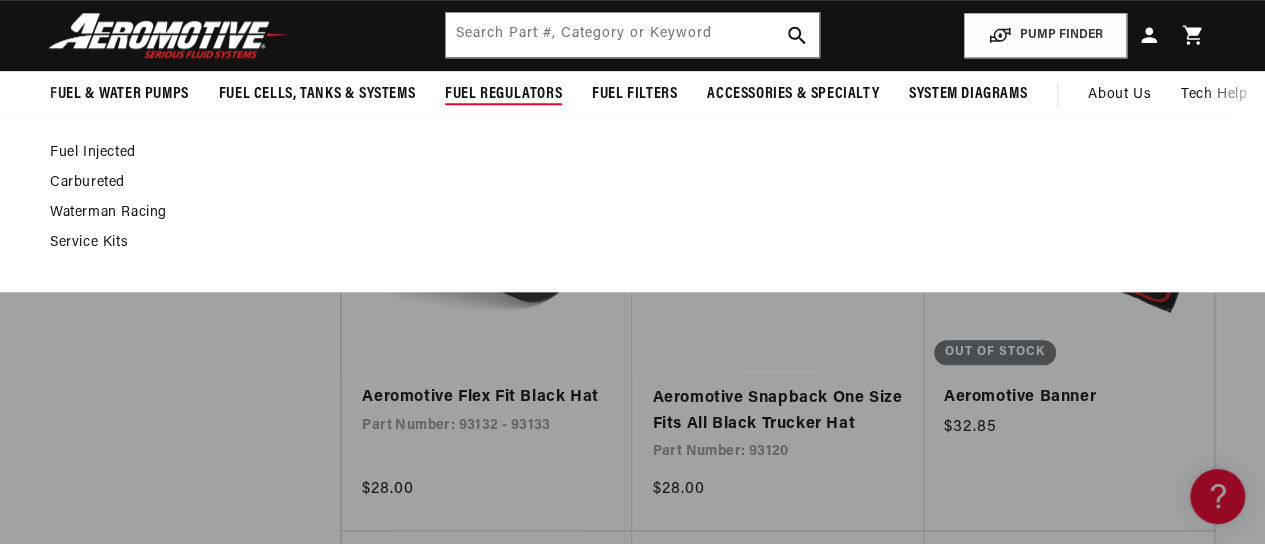 click on "Fuel Regulators" at bounding box center [503, 94] 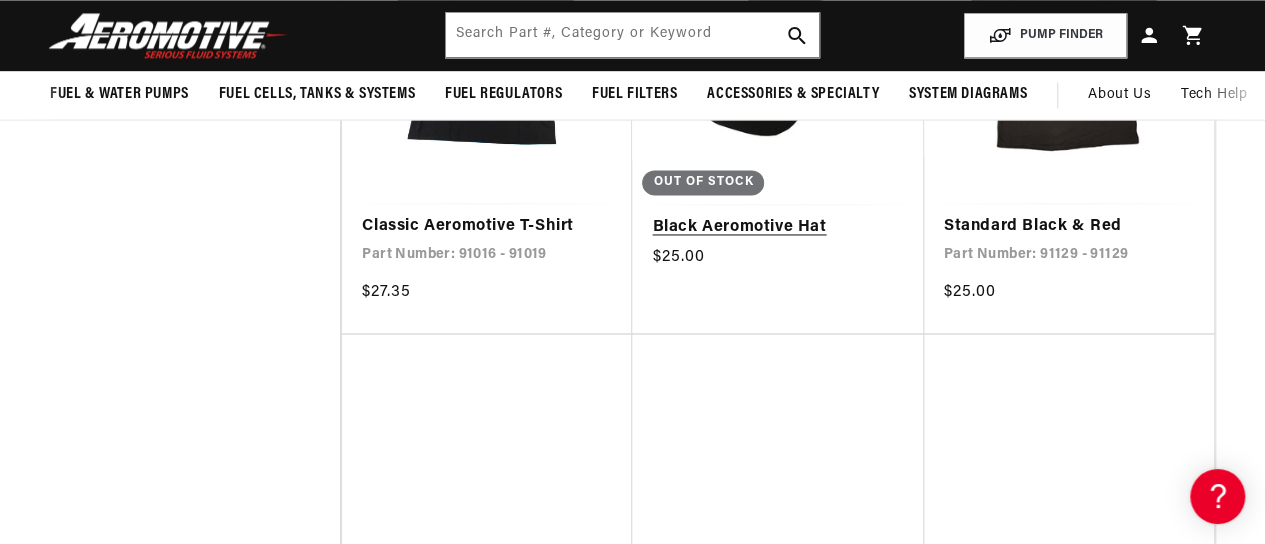scroll, scrollTop: 1400, scrollLeft: 0, axis: vertical 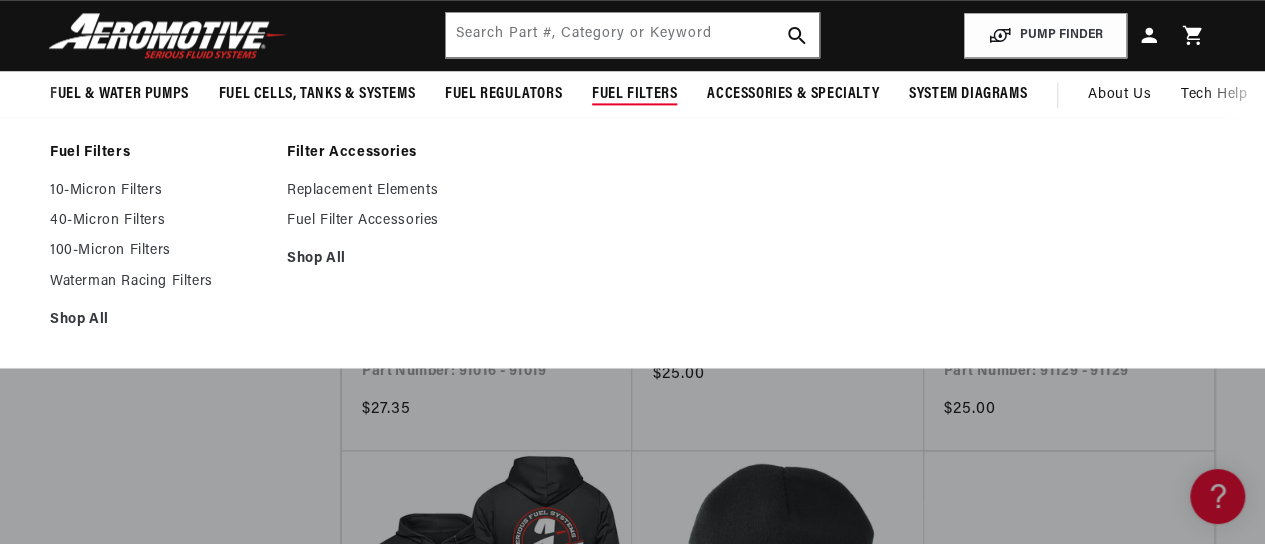 click on "Fuel Filters" at bounding box center (634, 94) 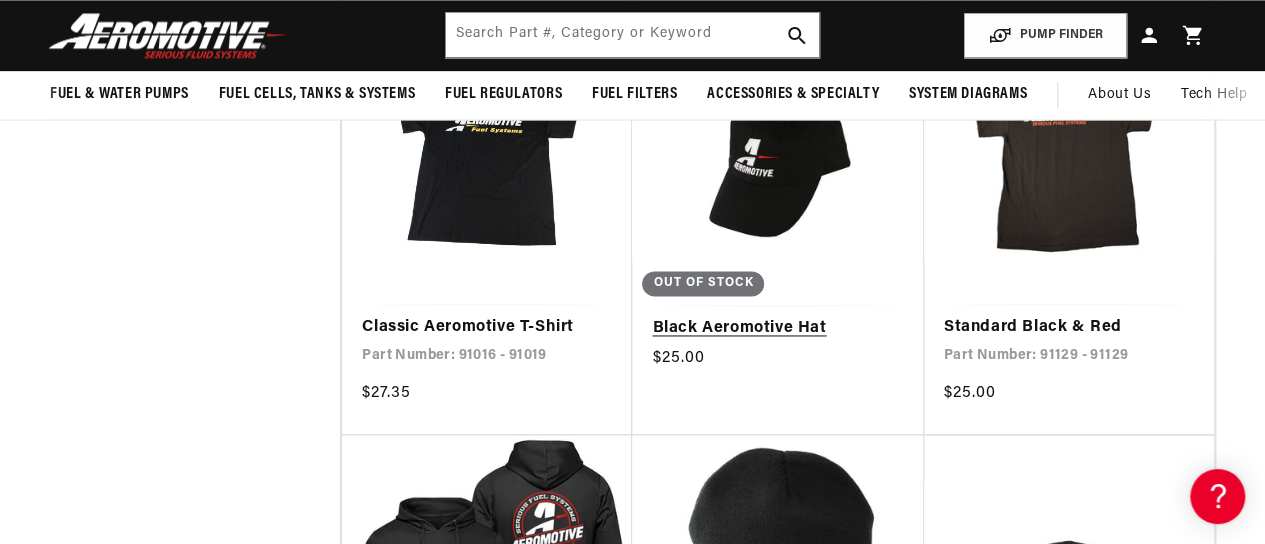 scroll, scrollTop: 1900, scrollLeft: 0, axis: vertical 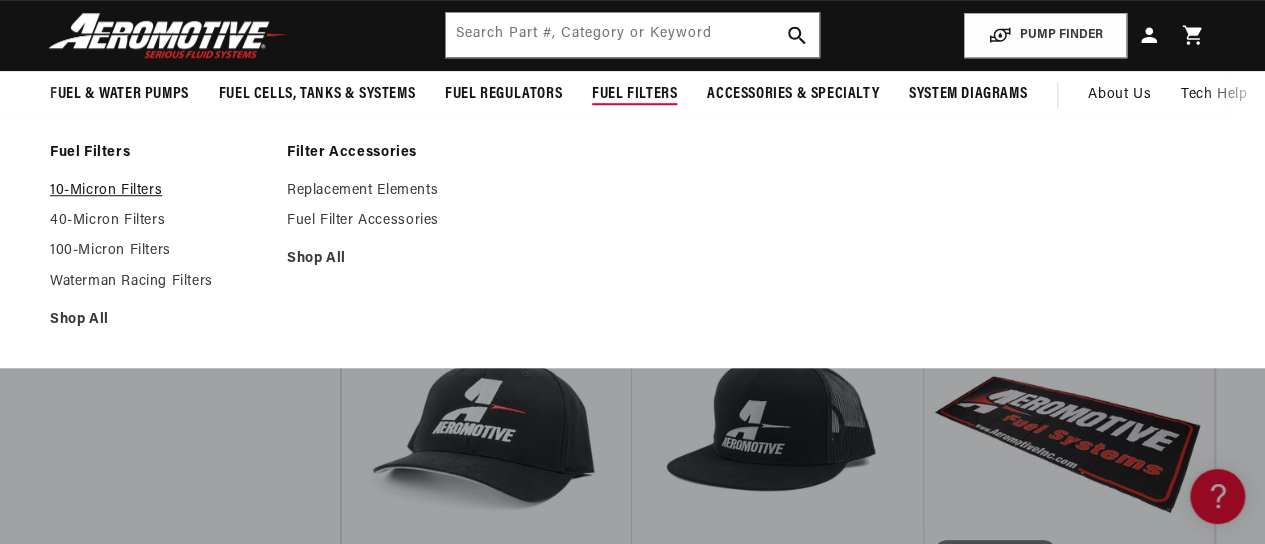 click on "10-Micron Filters" at bounding box center (158, 191) 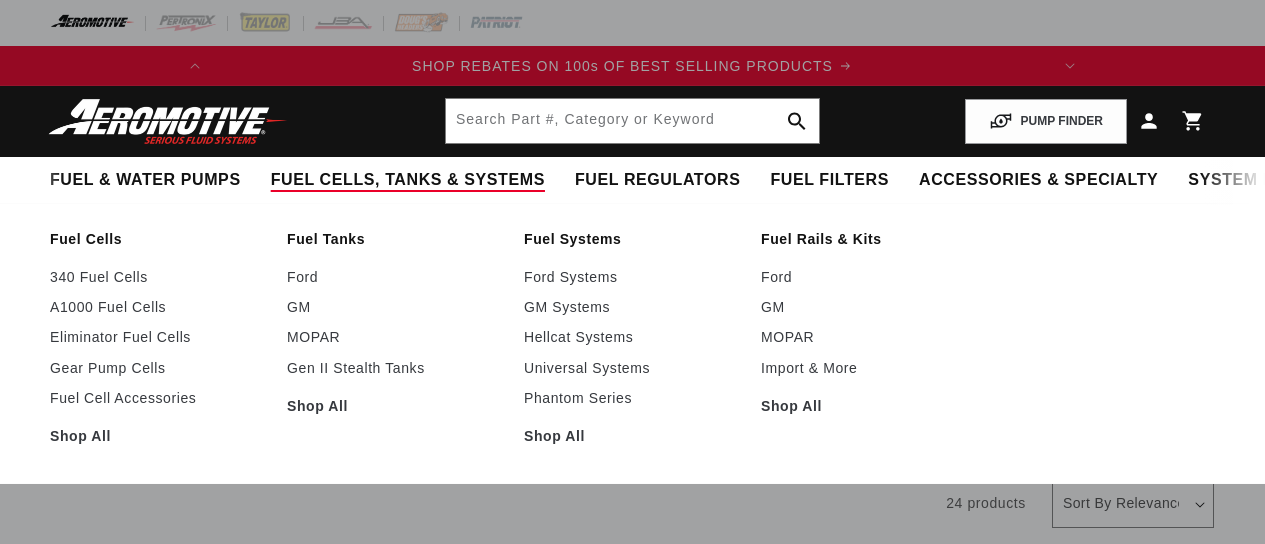 scroll, scrollTop: 0, scrollLeft: 0, axis: both 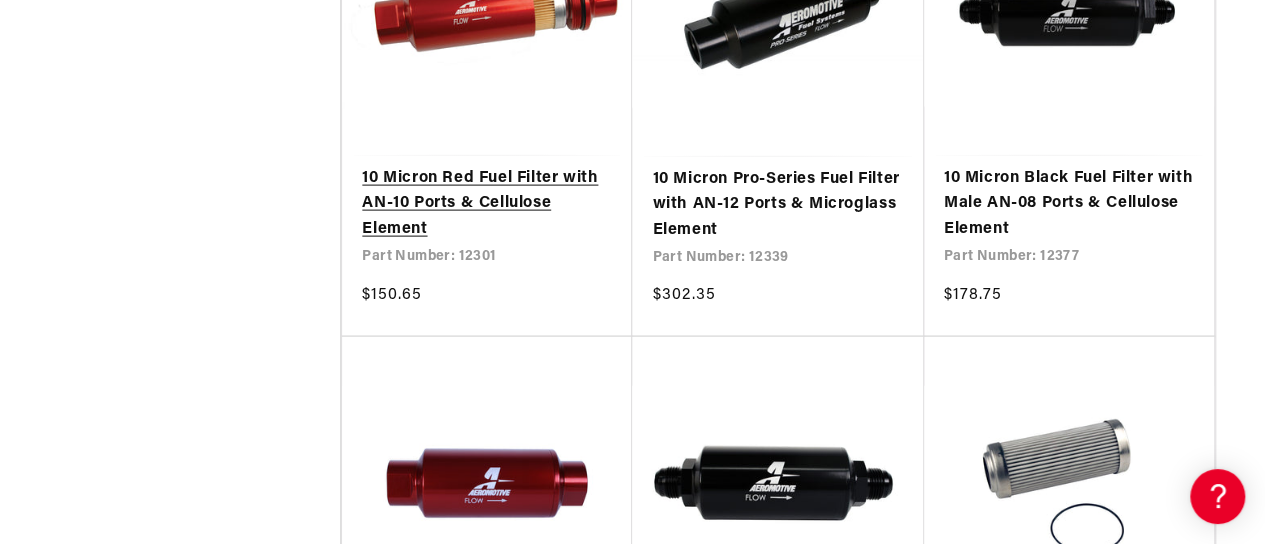 click on "10 Micron Red Fuel Filter with AN-10 Ports & Cellulose Element" at bounding box center (487, 204) 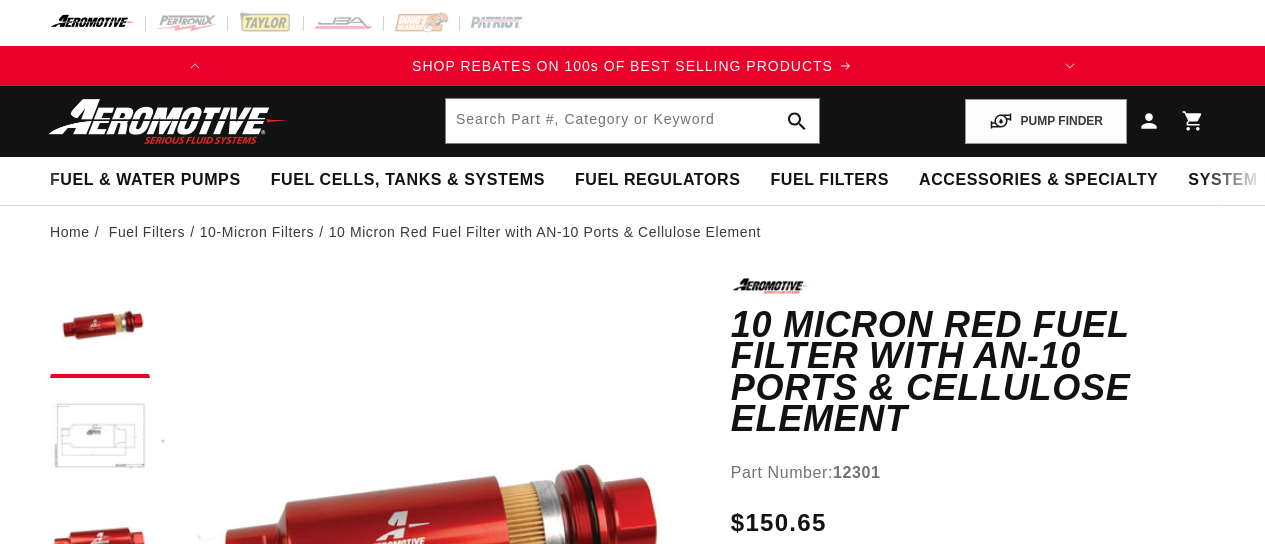 scroll, scrollTop: 0, scrollLeft: 0, axis: both 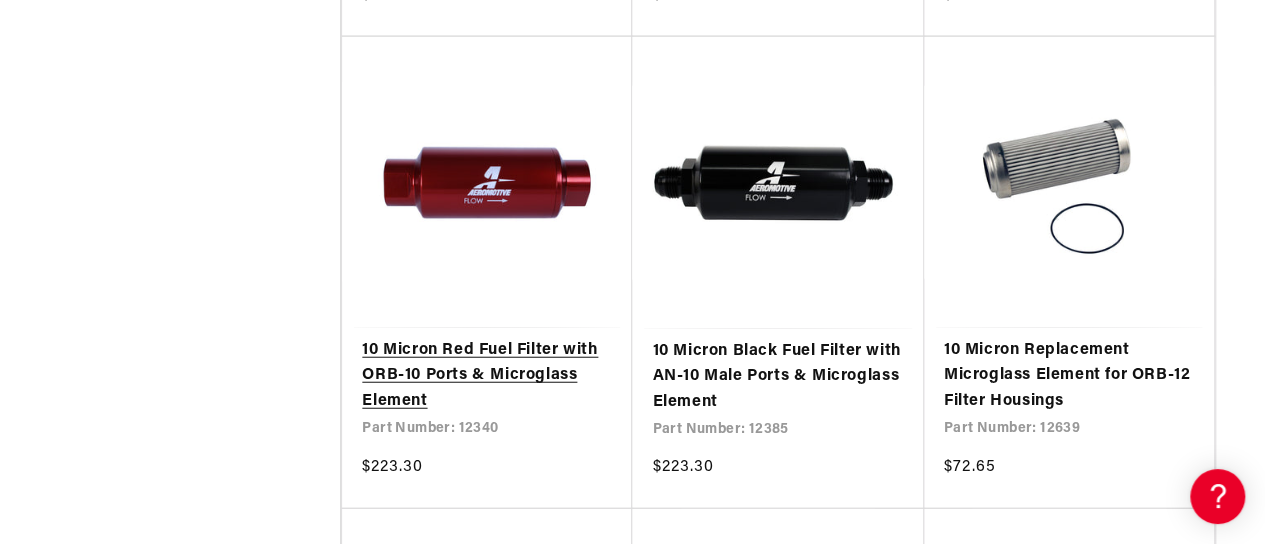 click on "10 Micron Red Fuel Filter with ORB-10 Ports & Microglass Element" at bounding box center (487, 376) 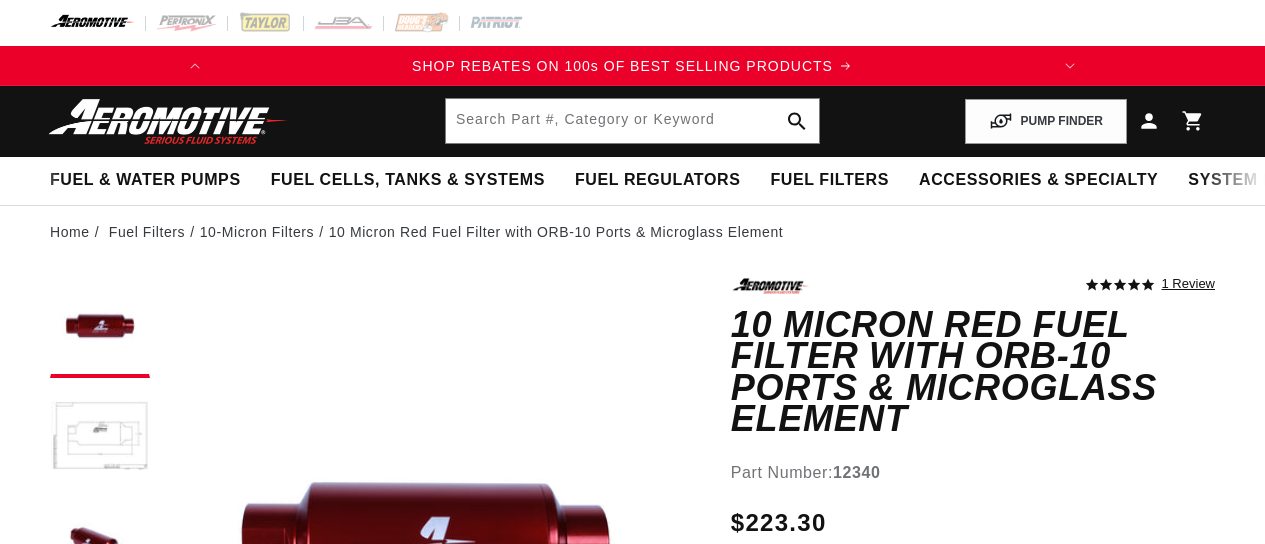 scroll, scrollTop: 0, scrollLeft: 0, axis: both 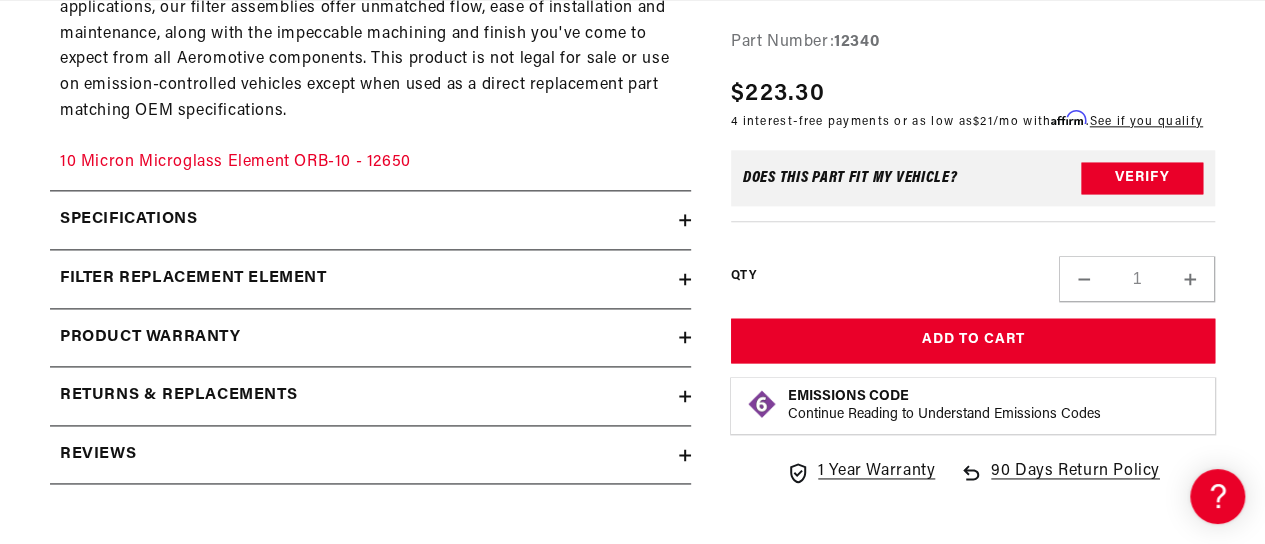 click on "Specifications" at bounding box center [128, 220] 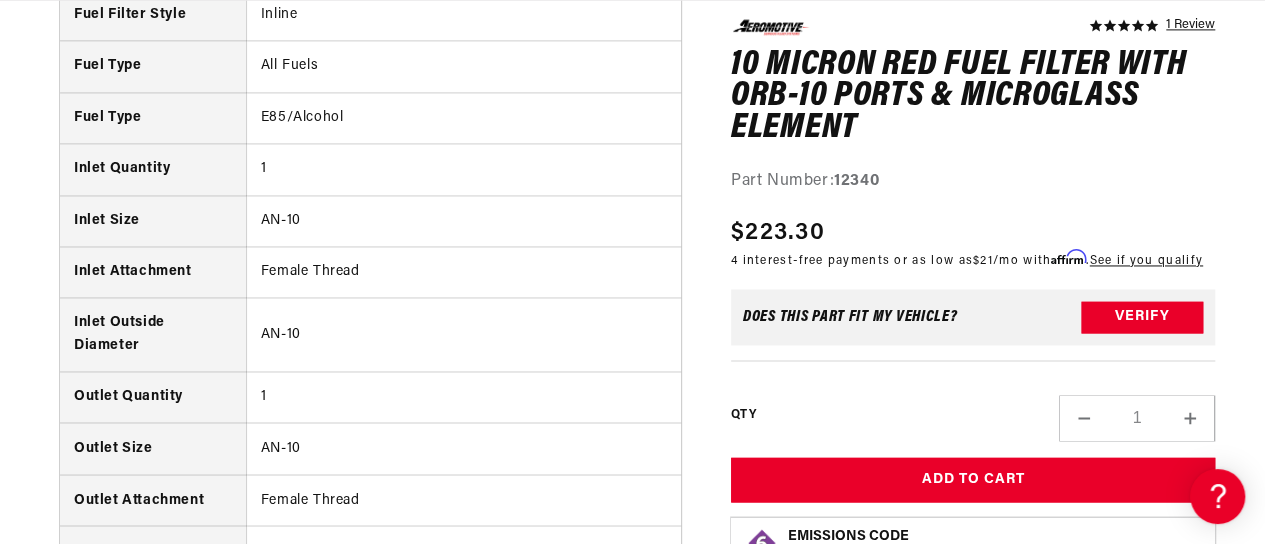 scroll, scrollTop: 1600, scrollLeft: 0, axis: vertical 